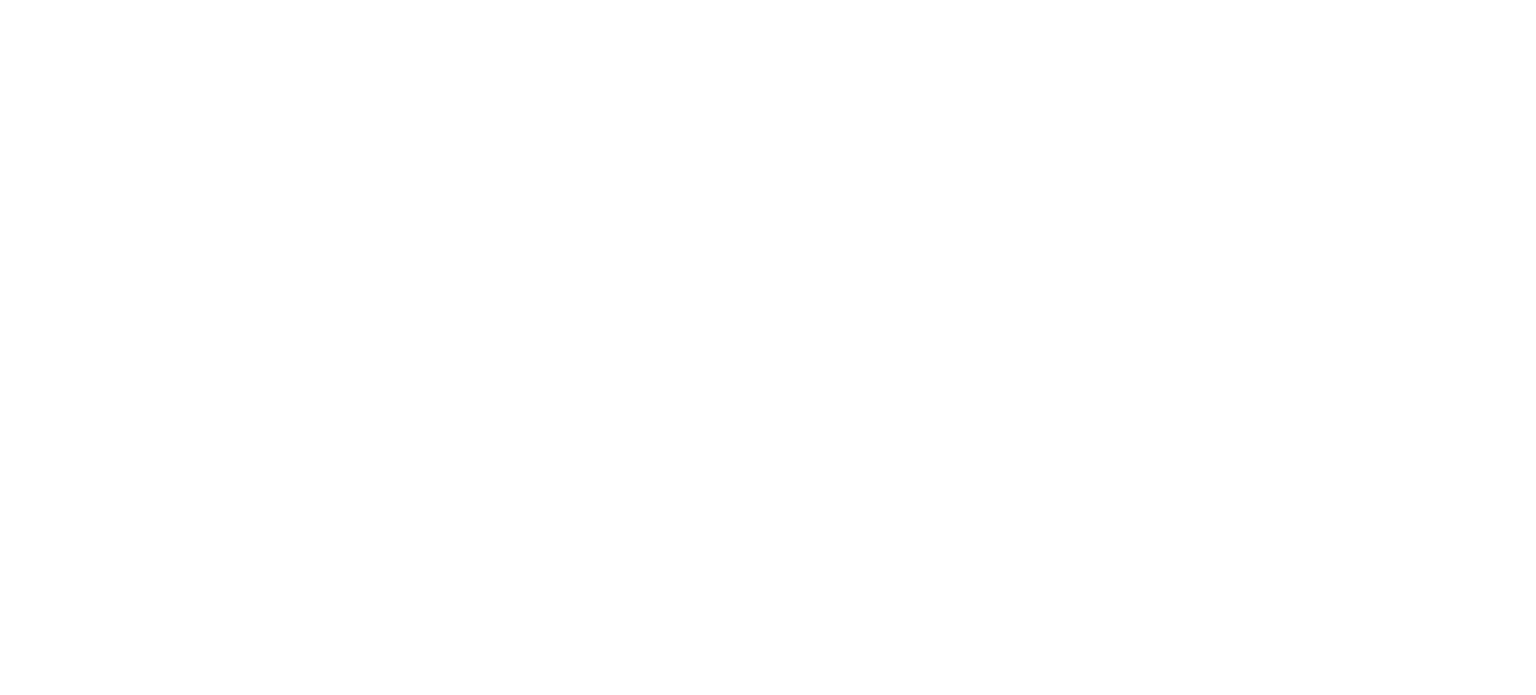 scroll, scrollTop: 0, scrollLeft: 0, axis: both 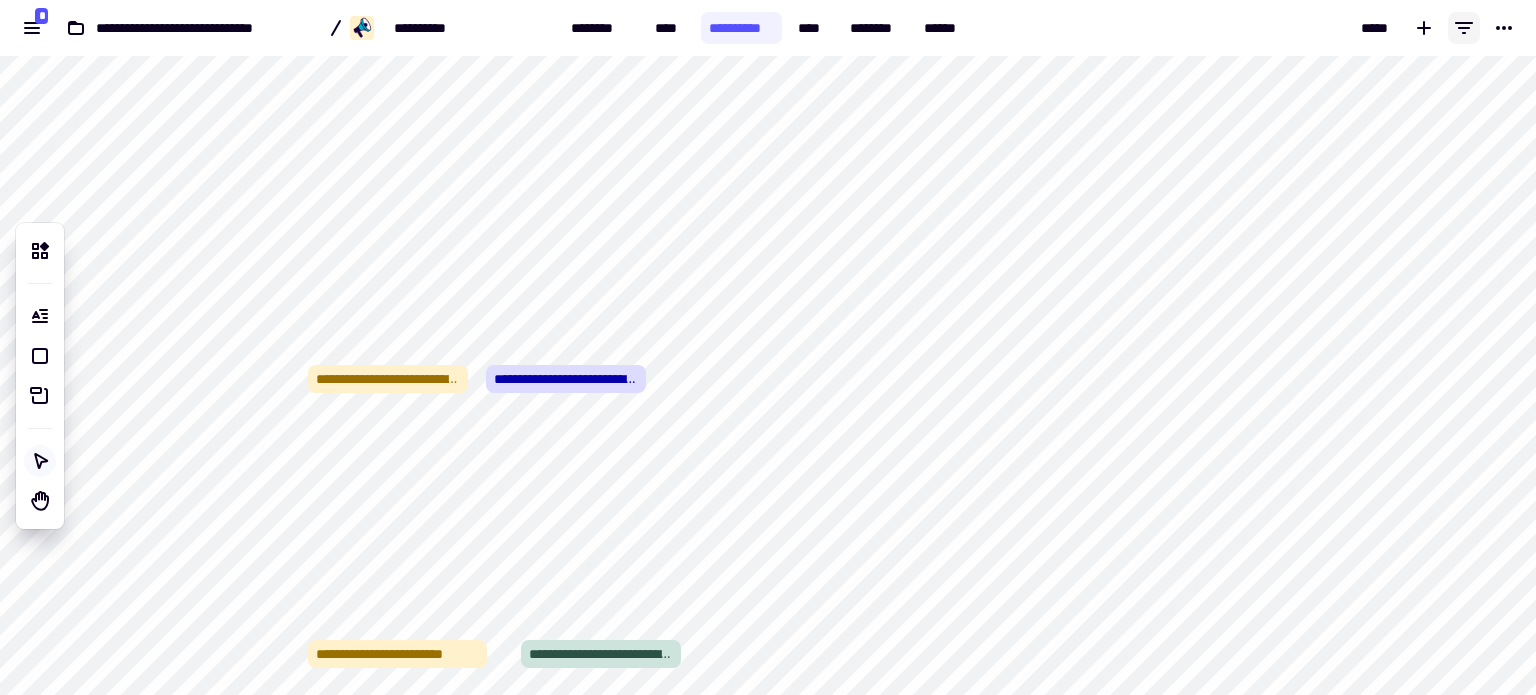 click 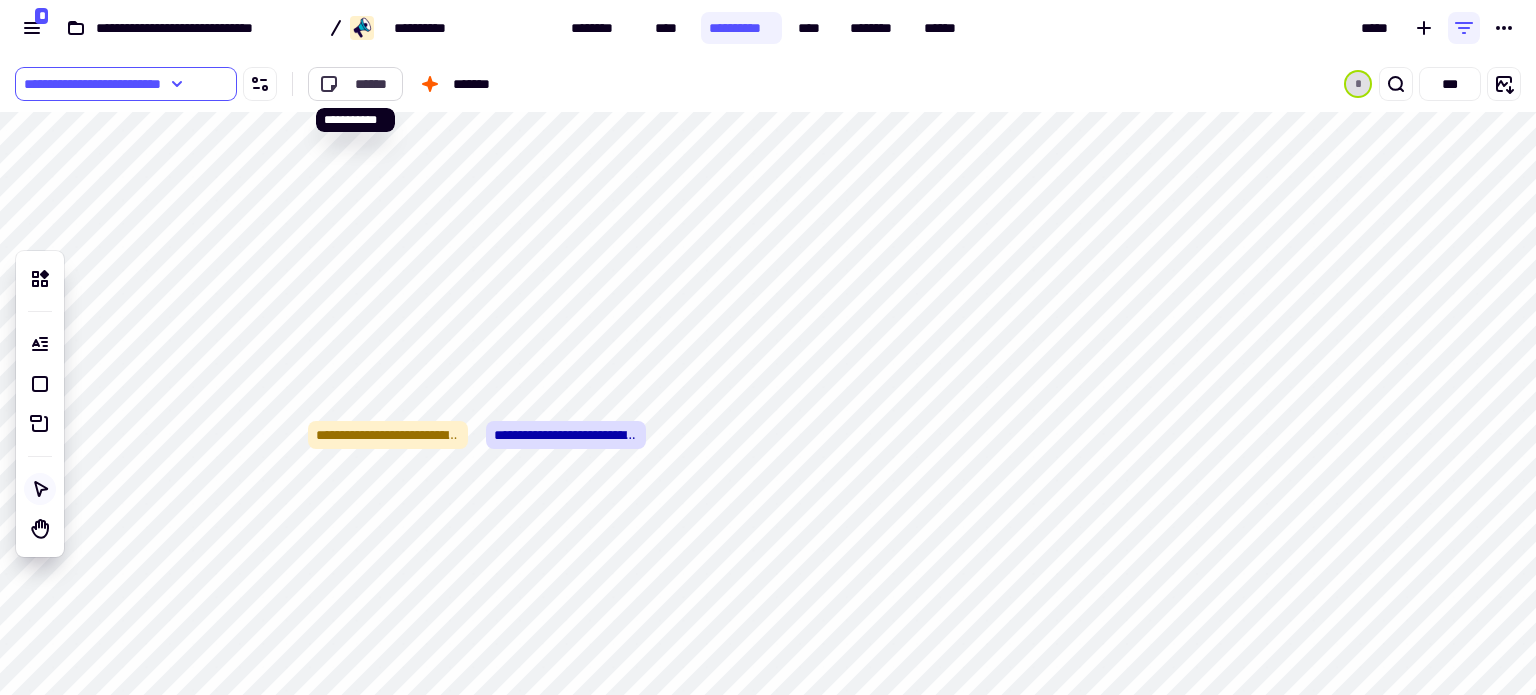 click on "******" 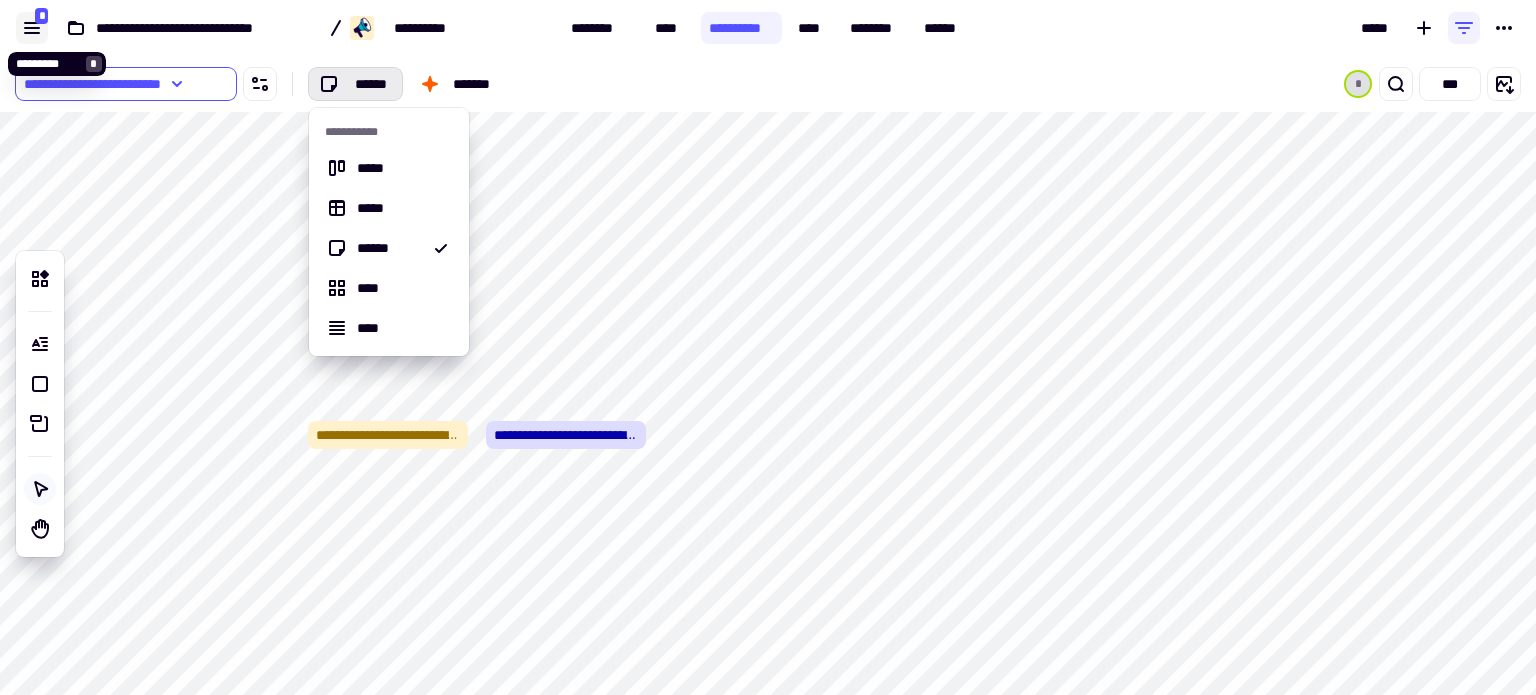 click 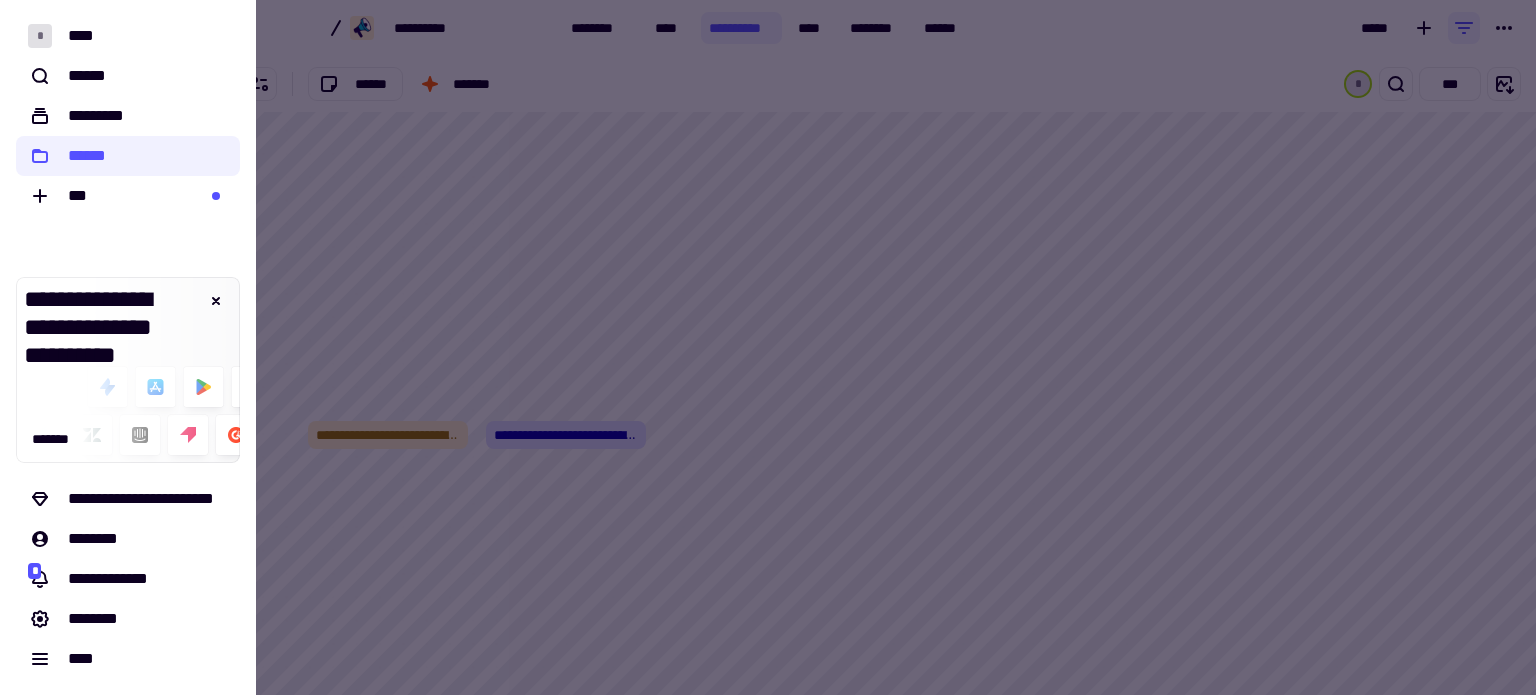 click at bounding box center [768, 347] 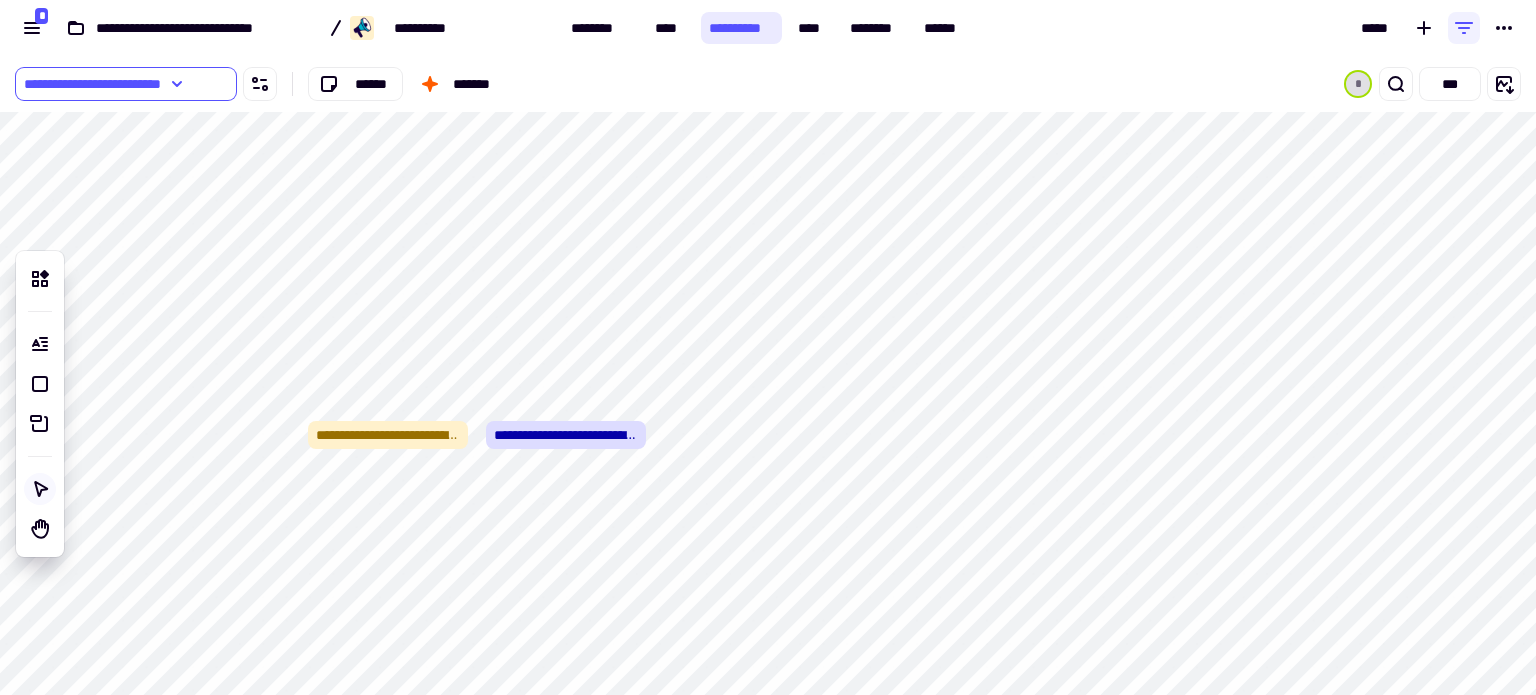 click on "**********" 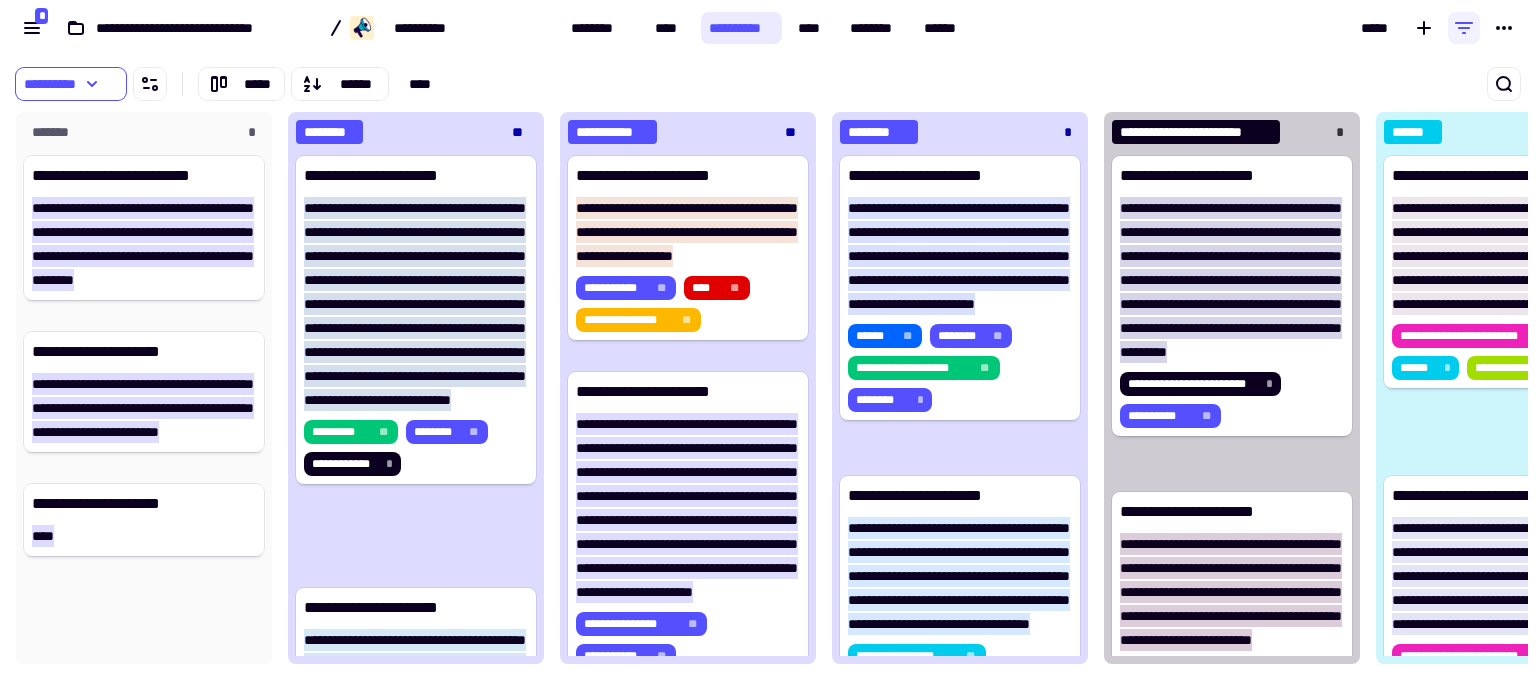 scroll, scrollTop: 16, scrollLeft: 16, axis: both 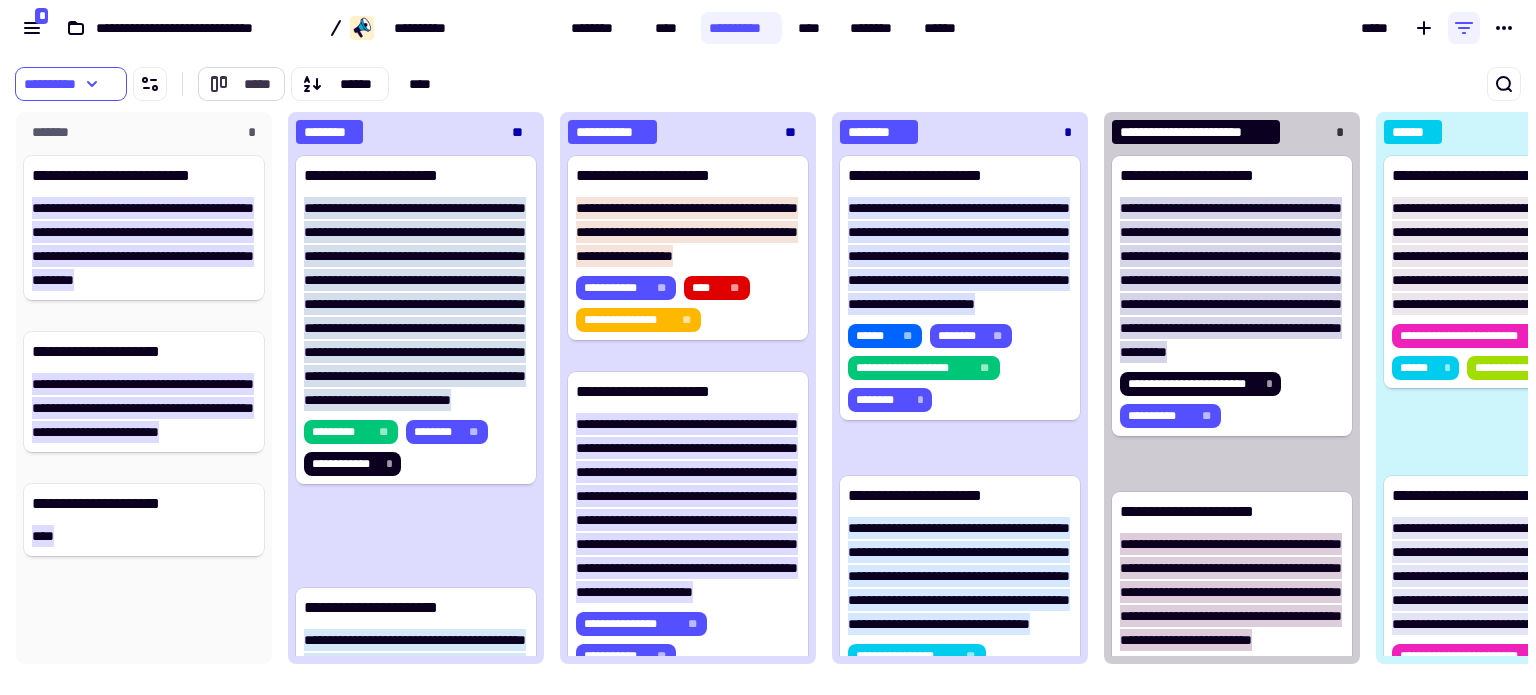 click on "*****" 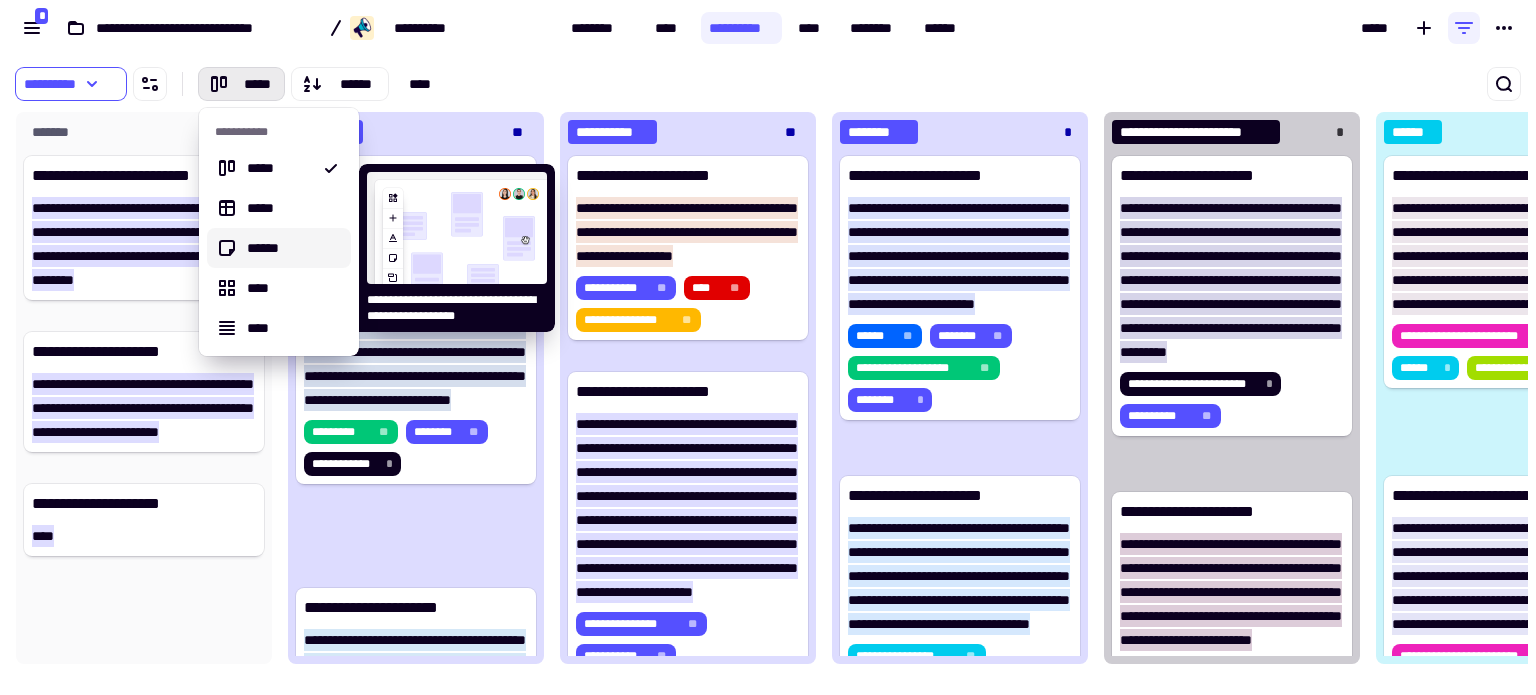 click on "******" at bounding box center [291, 248] 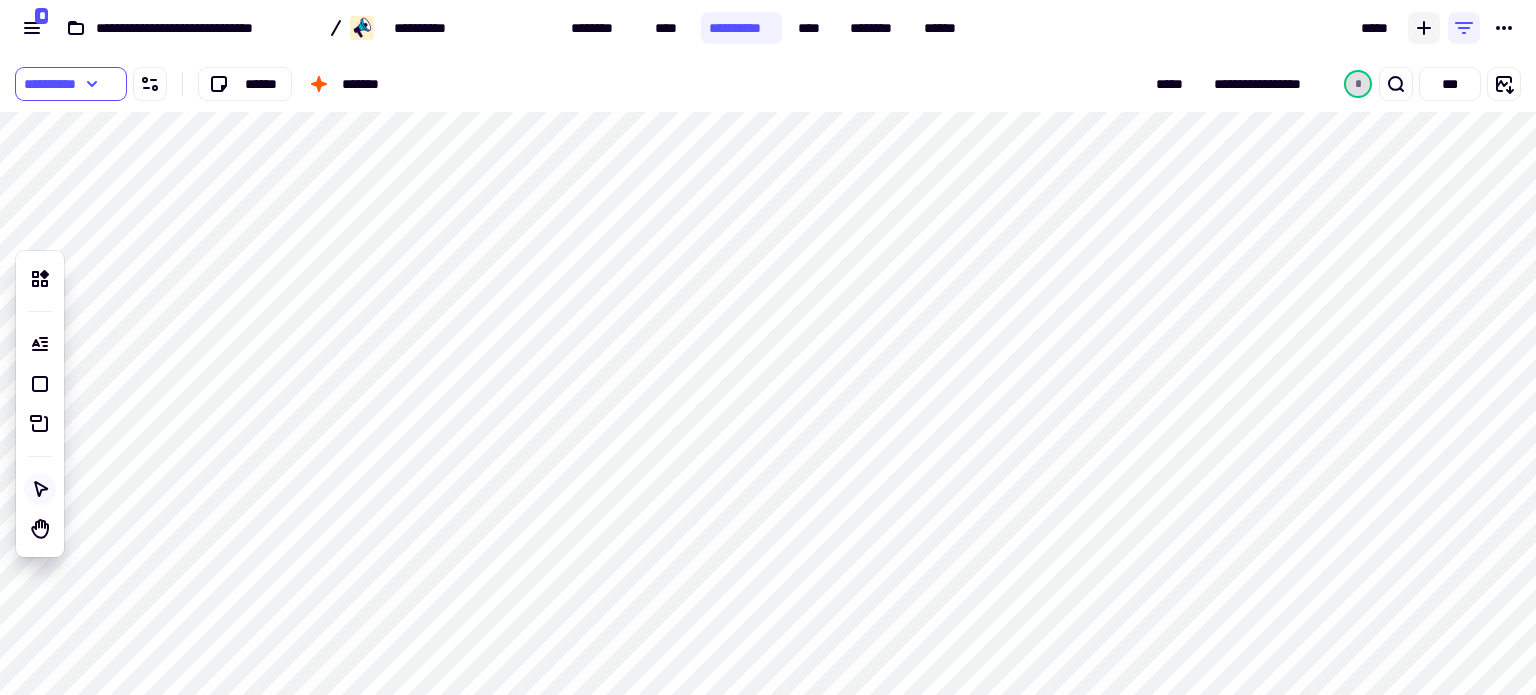 click 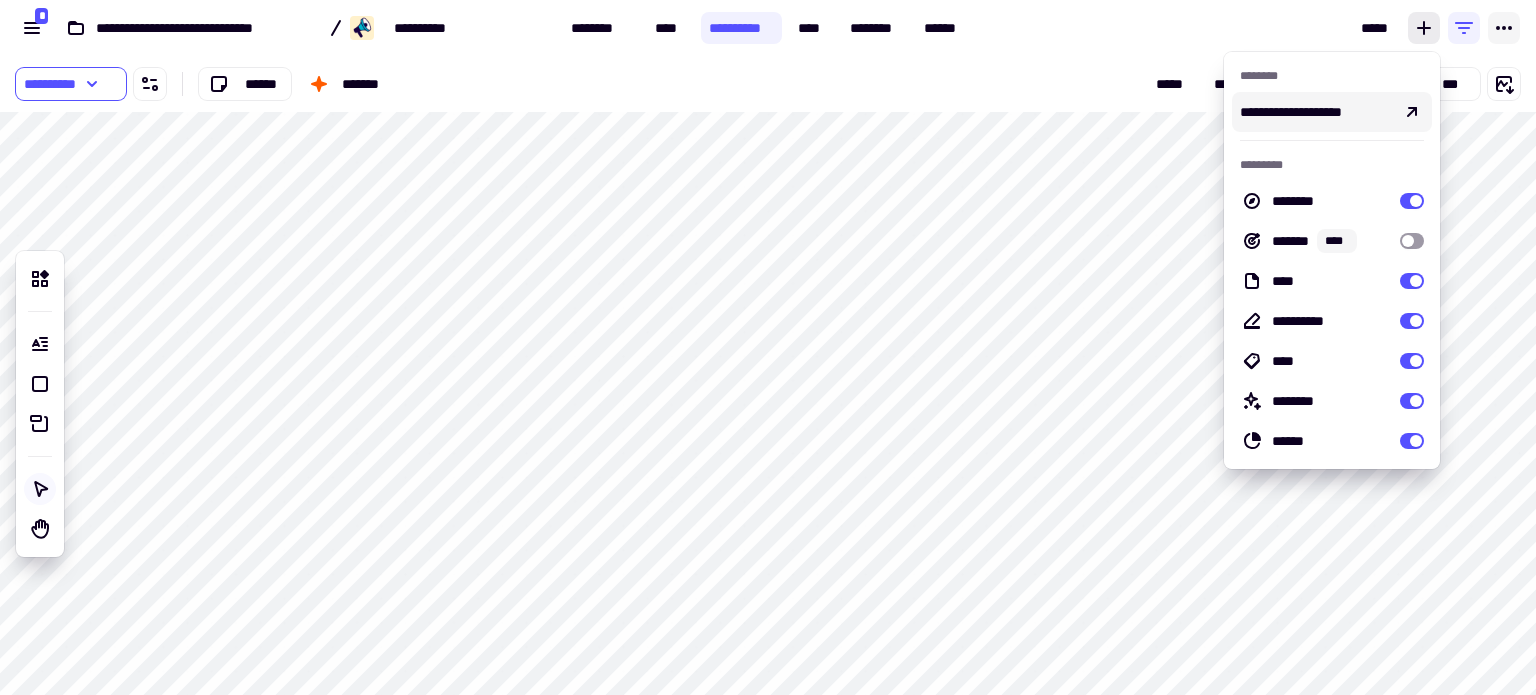 click 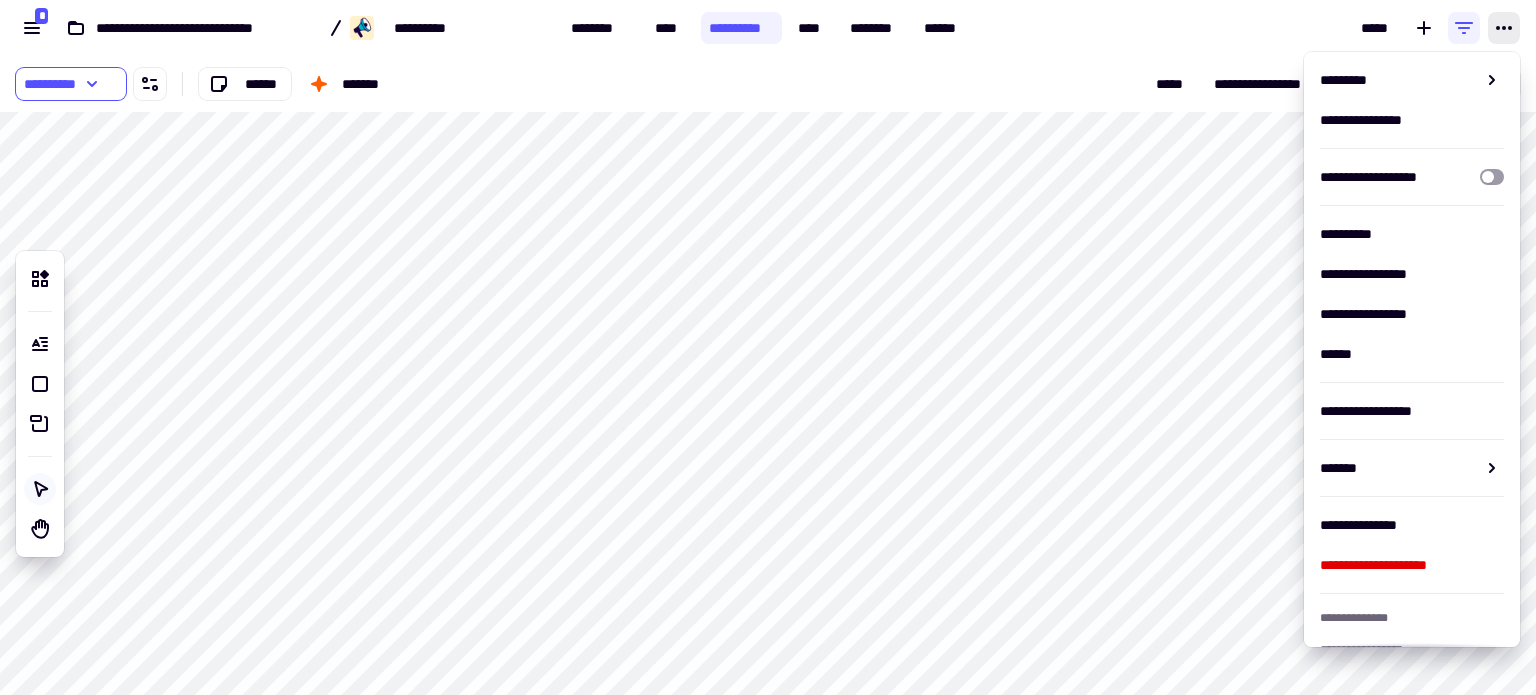 click on "*****" at bounding box center (1254, 28) 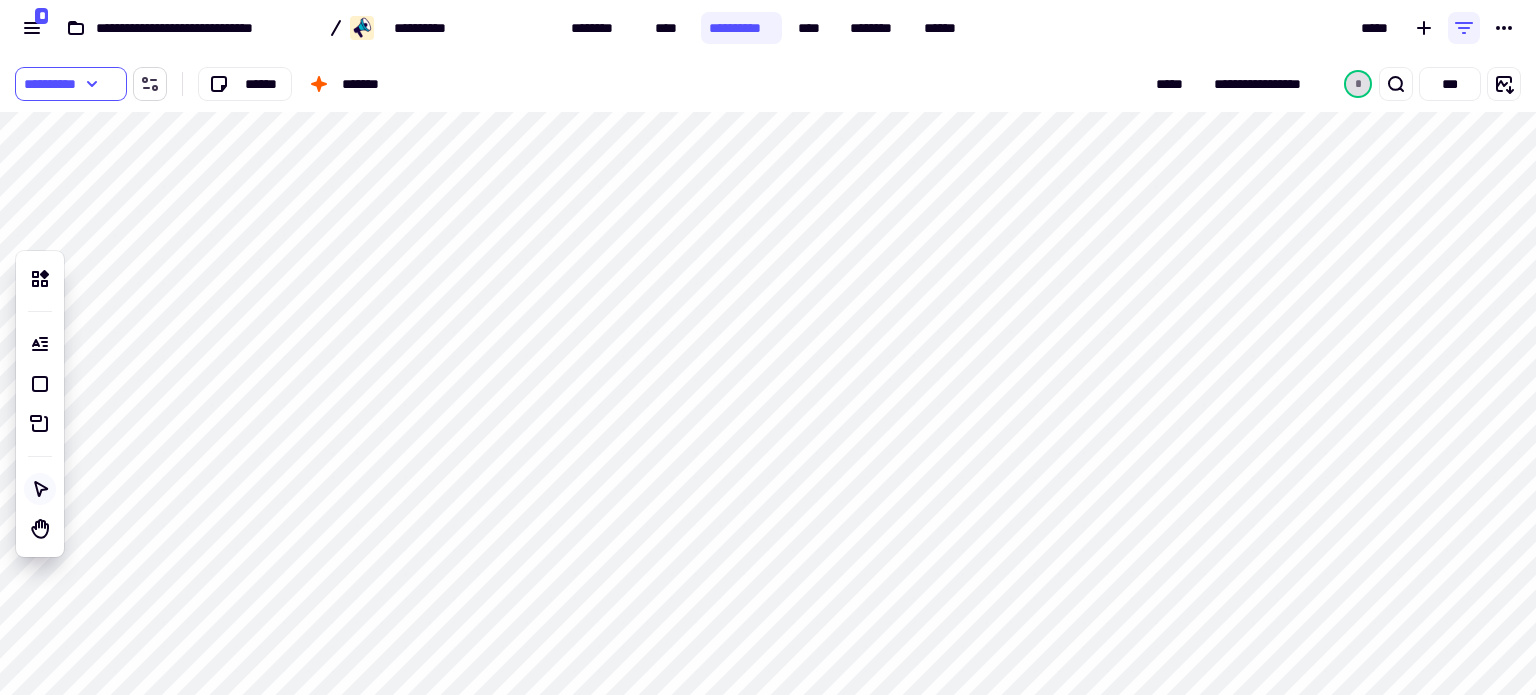 click 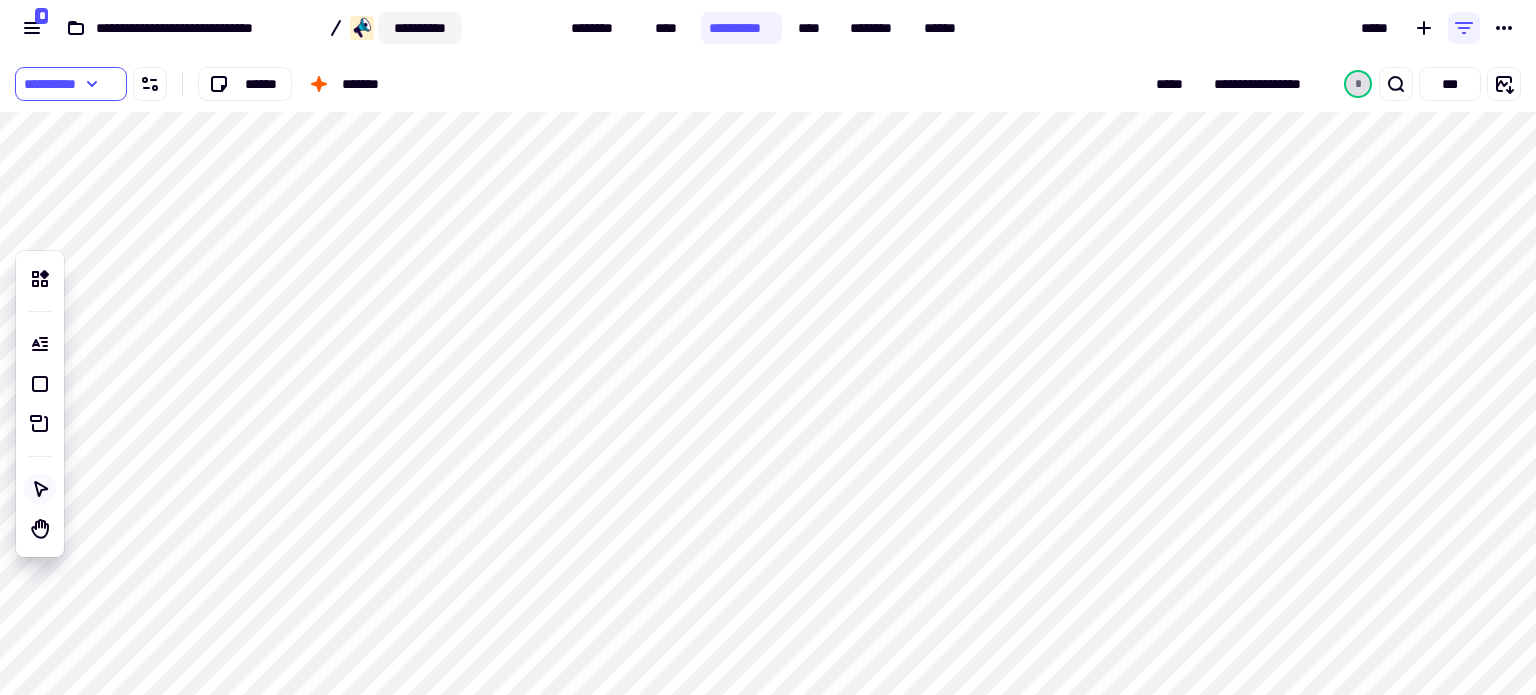 click on "**********" 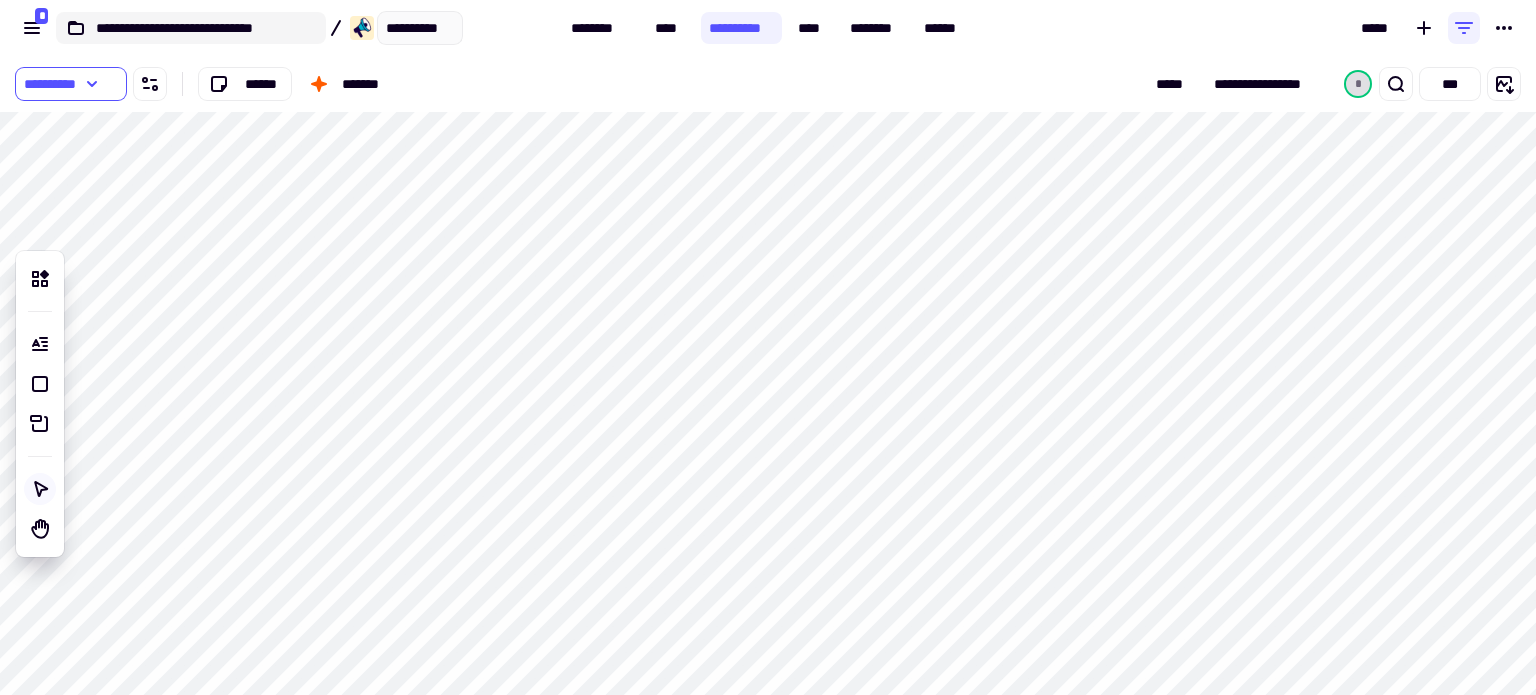 click on "**********" 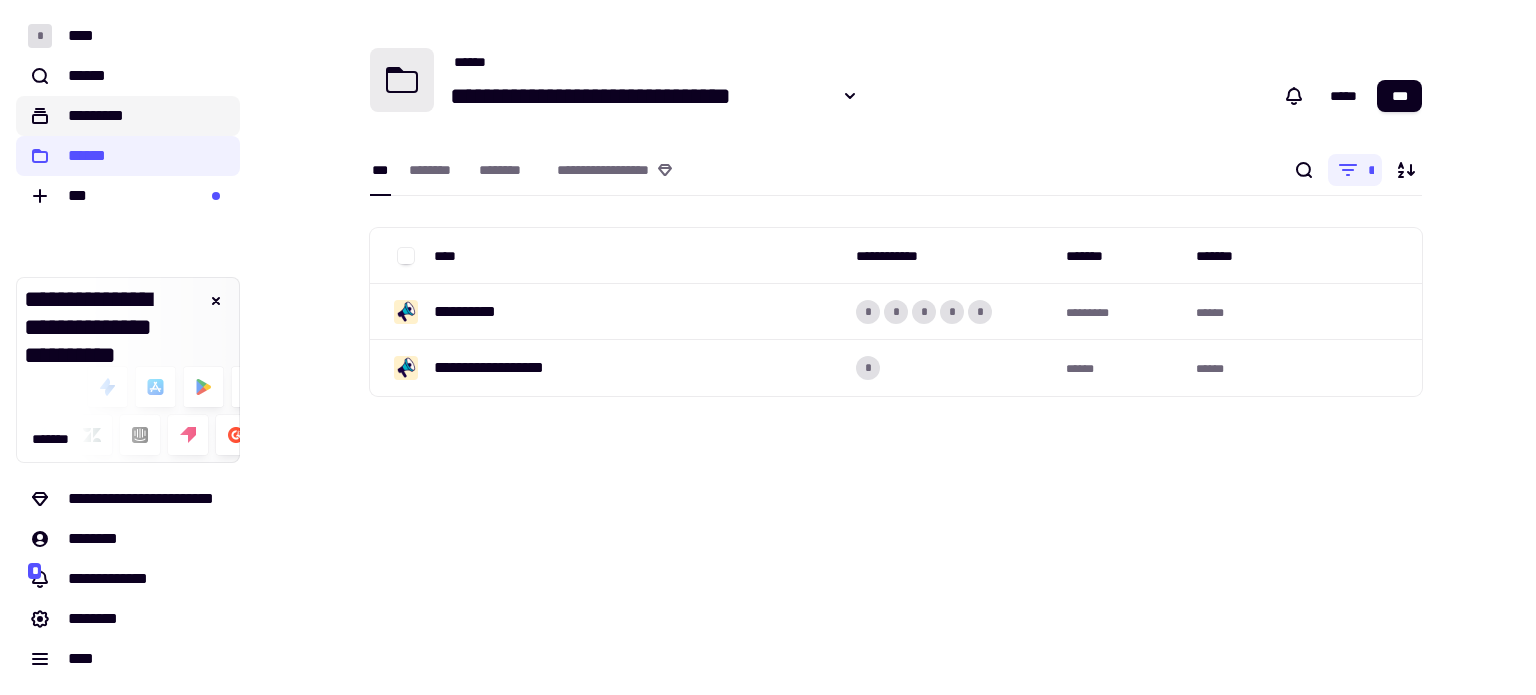 click on "*********" 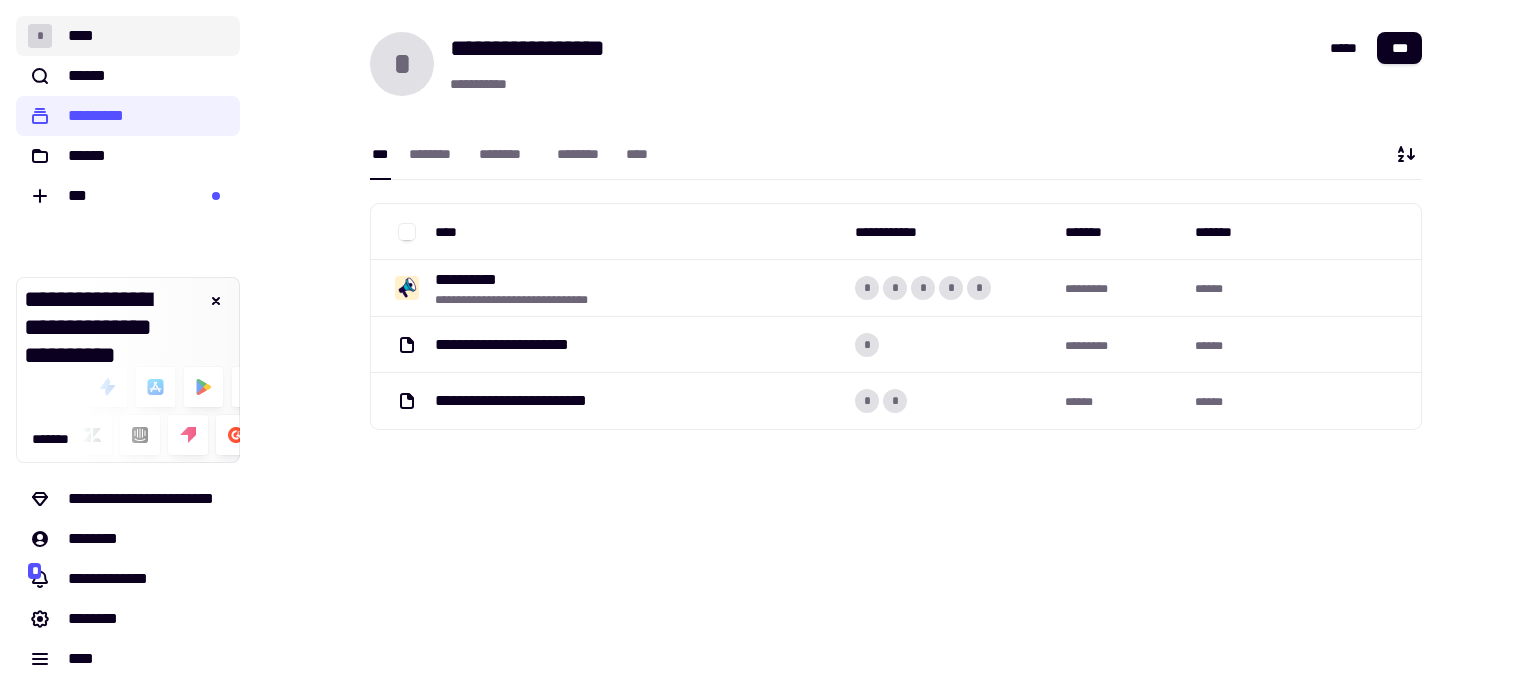 click on "* ****" 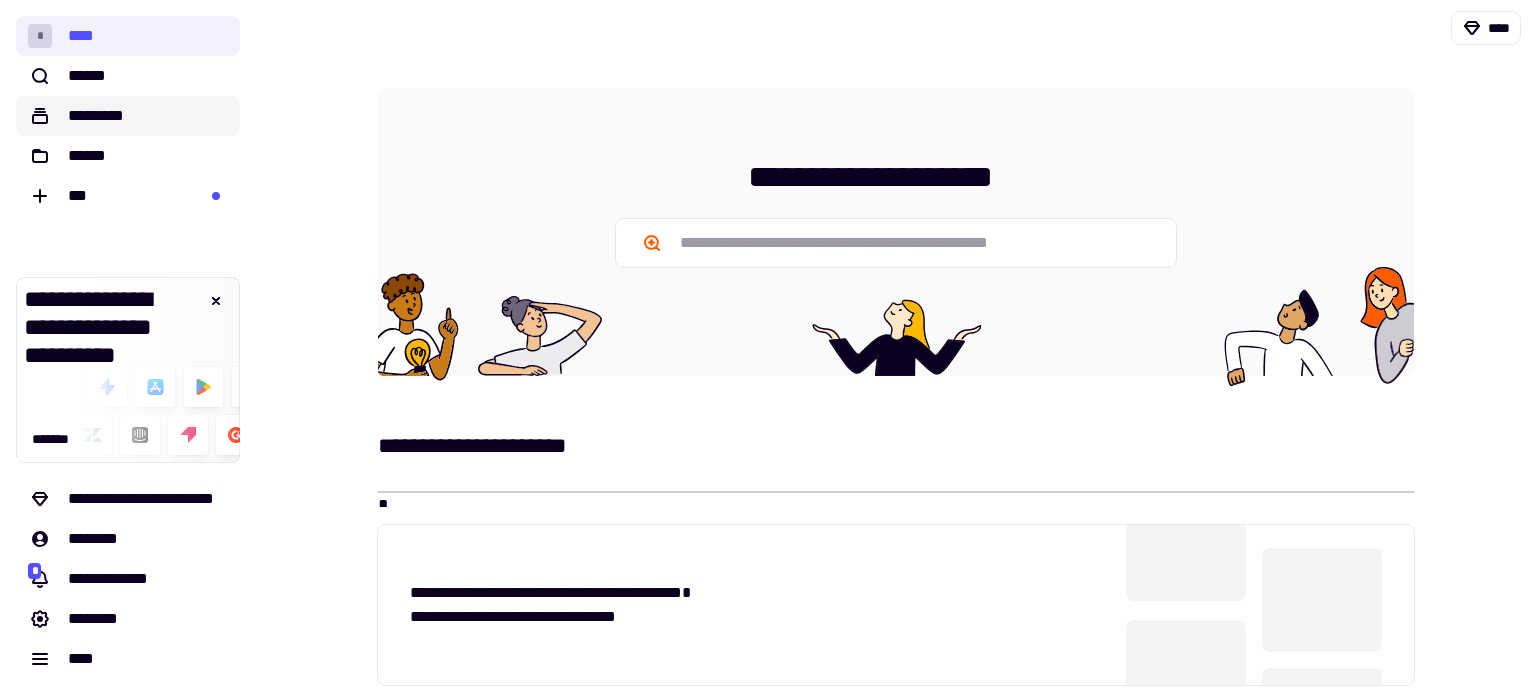 click on "*********" 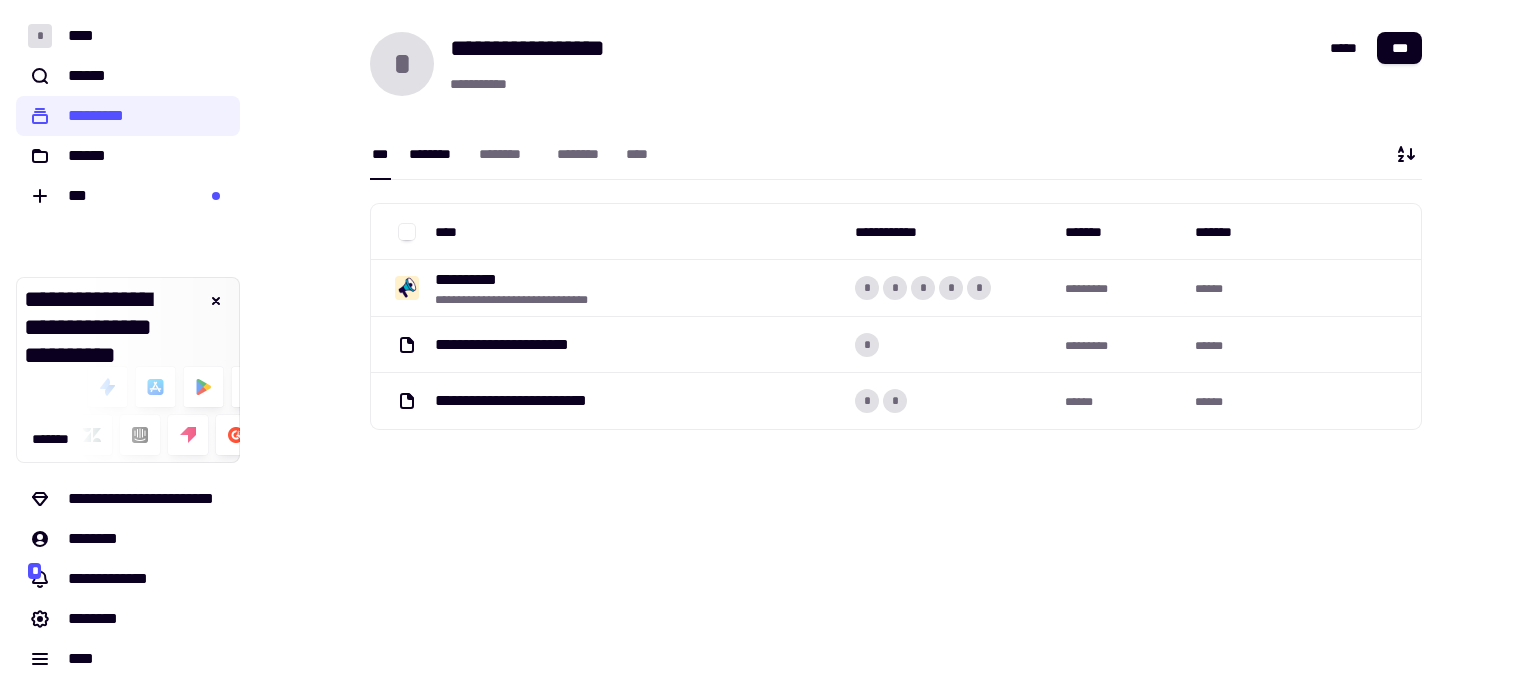 click on "********" at bounding box center (434, 154) 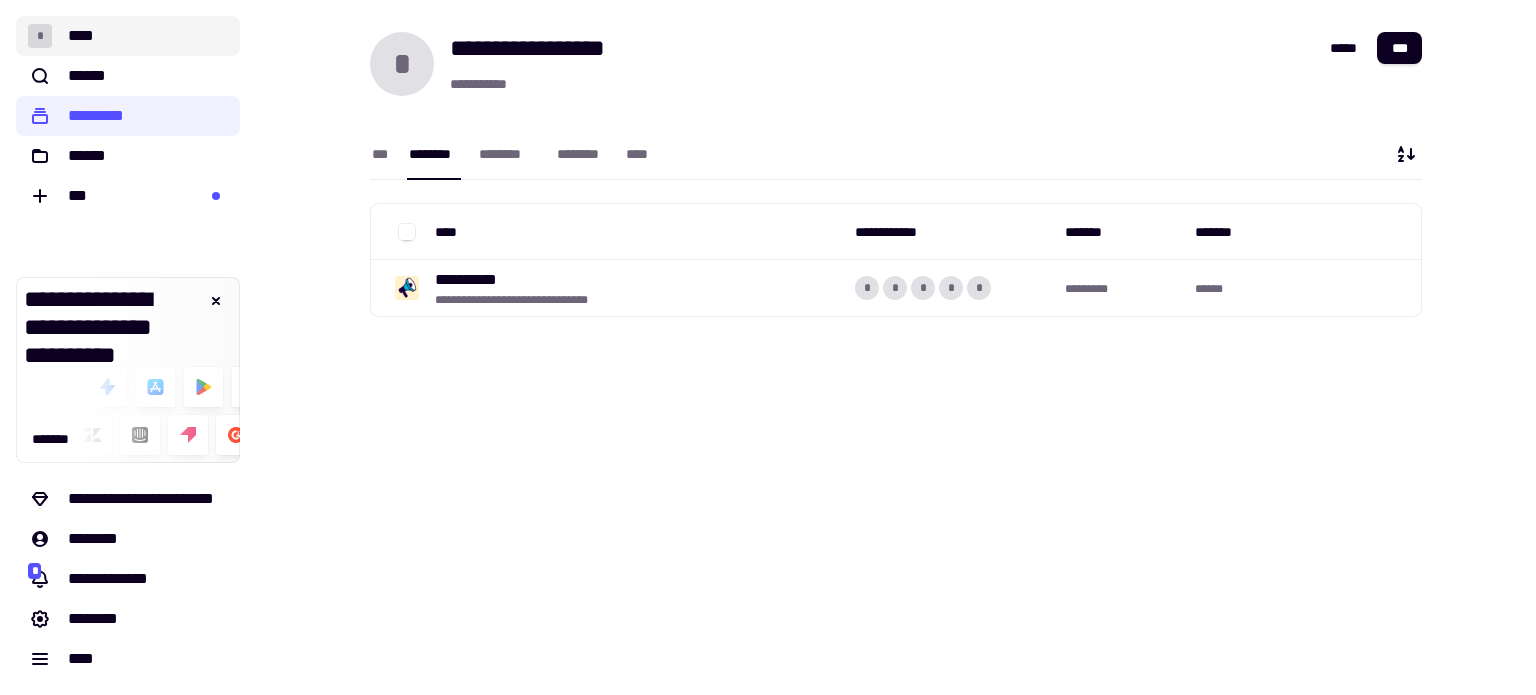 click on "* ****" 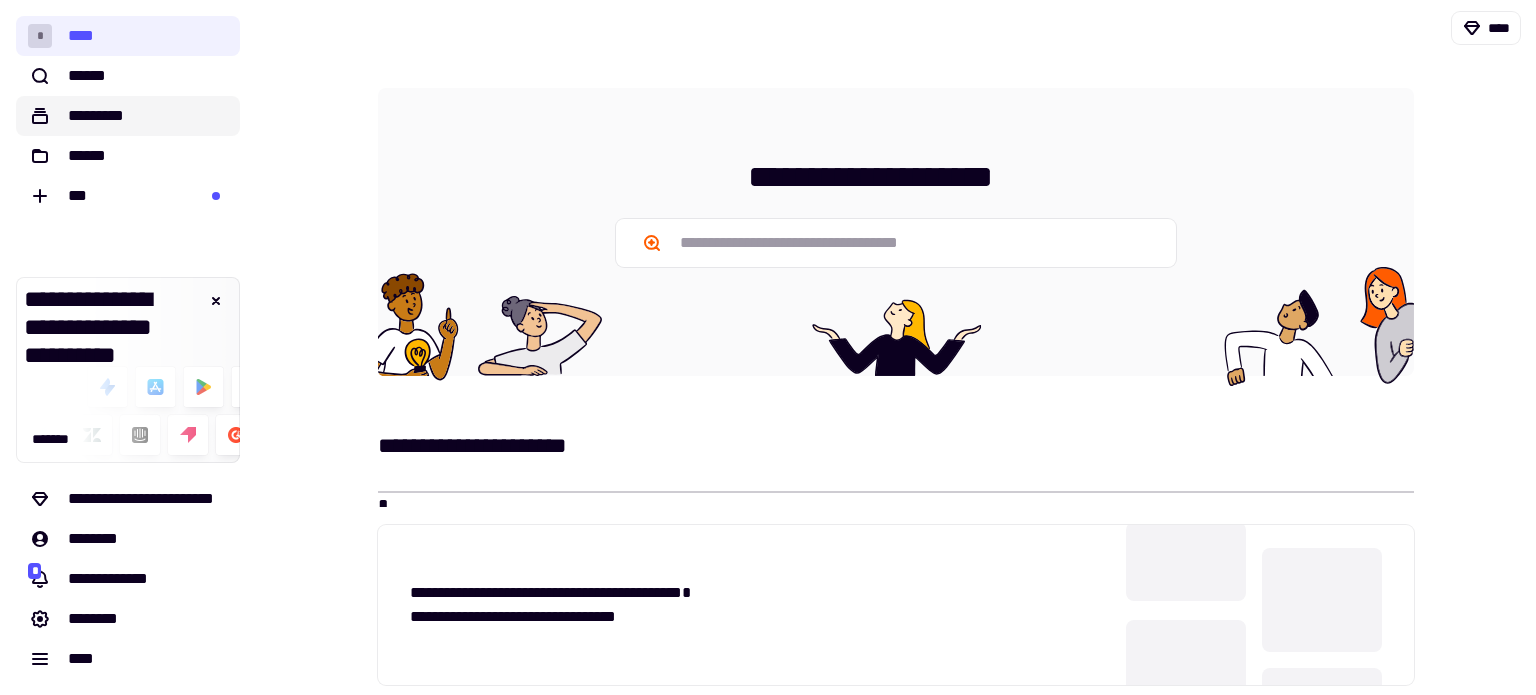 click on "*********" 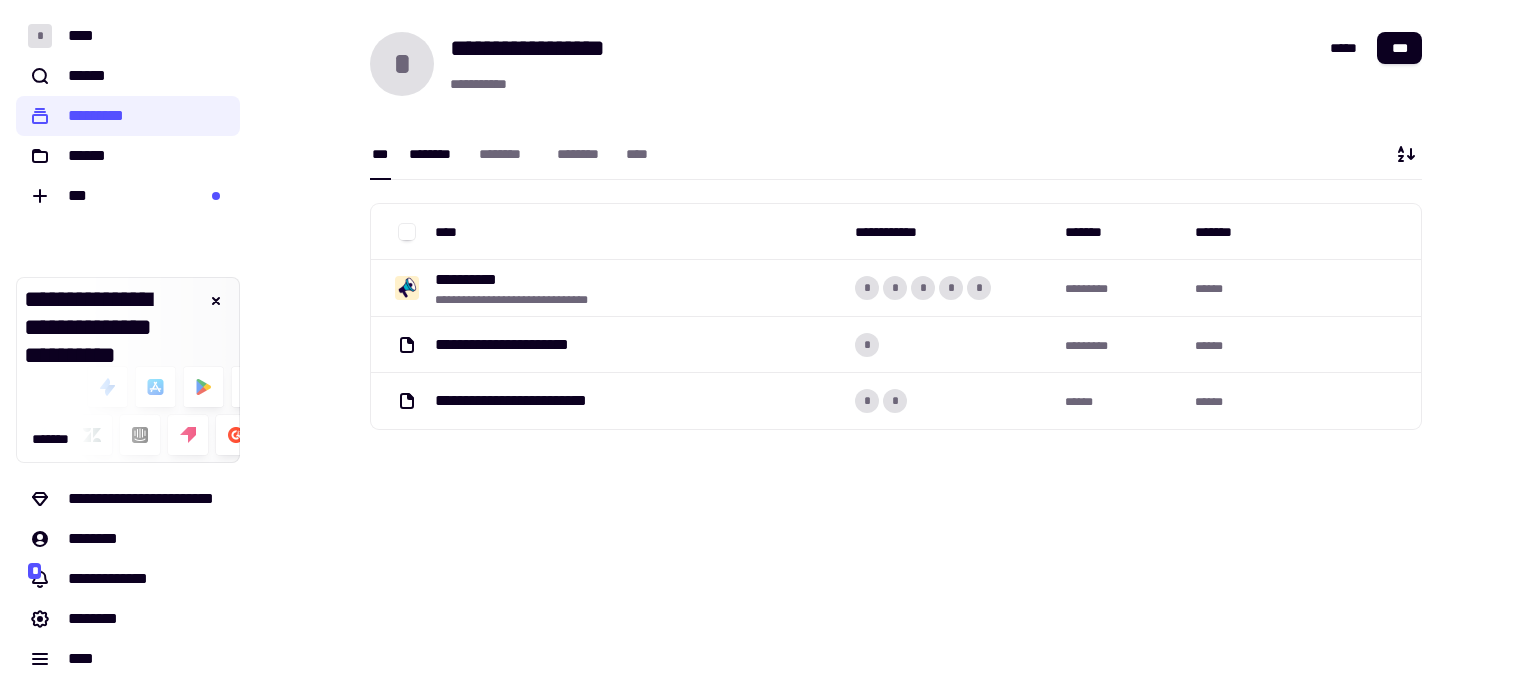 click on "********" at bounding box center (434, 154) 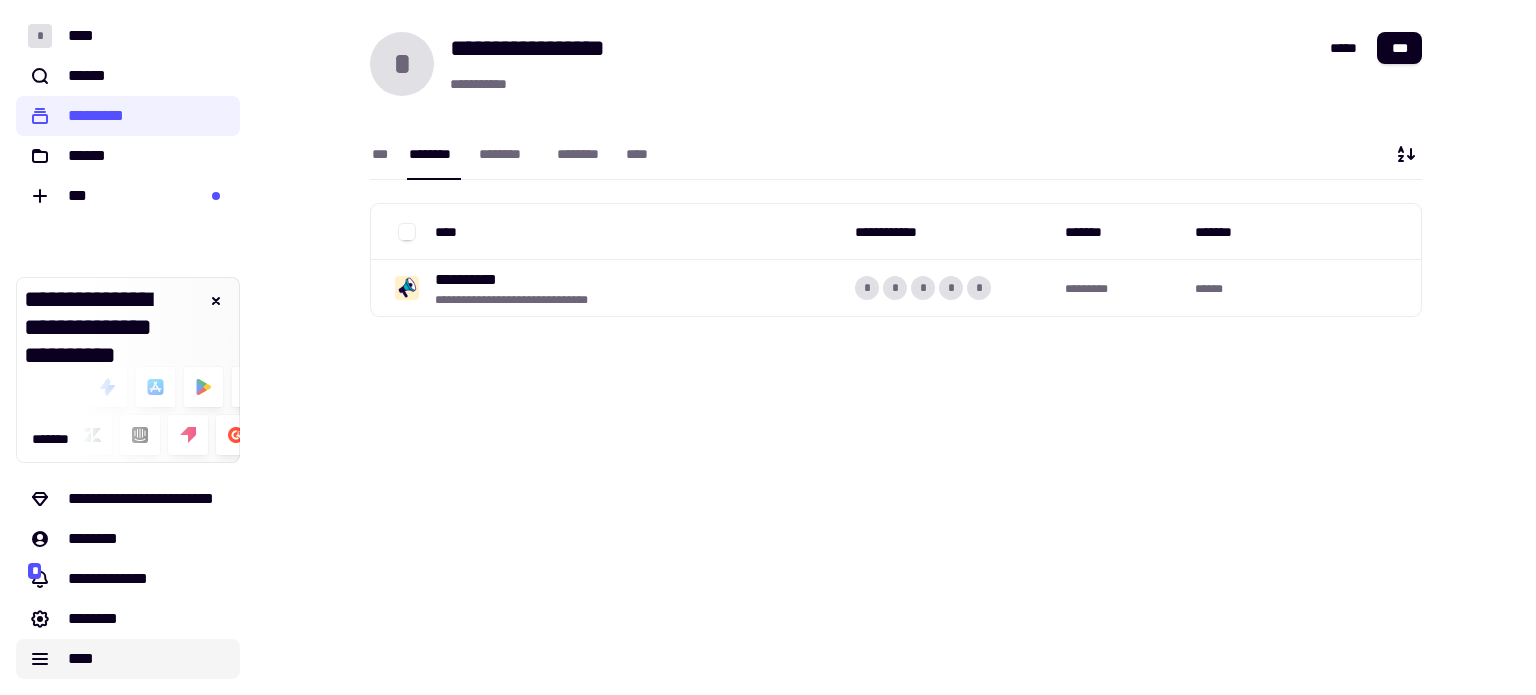 click on "****" 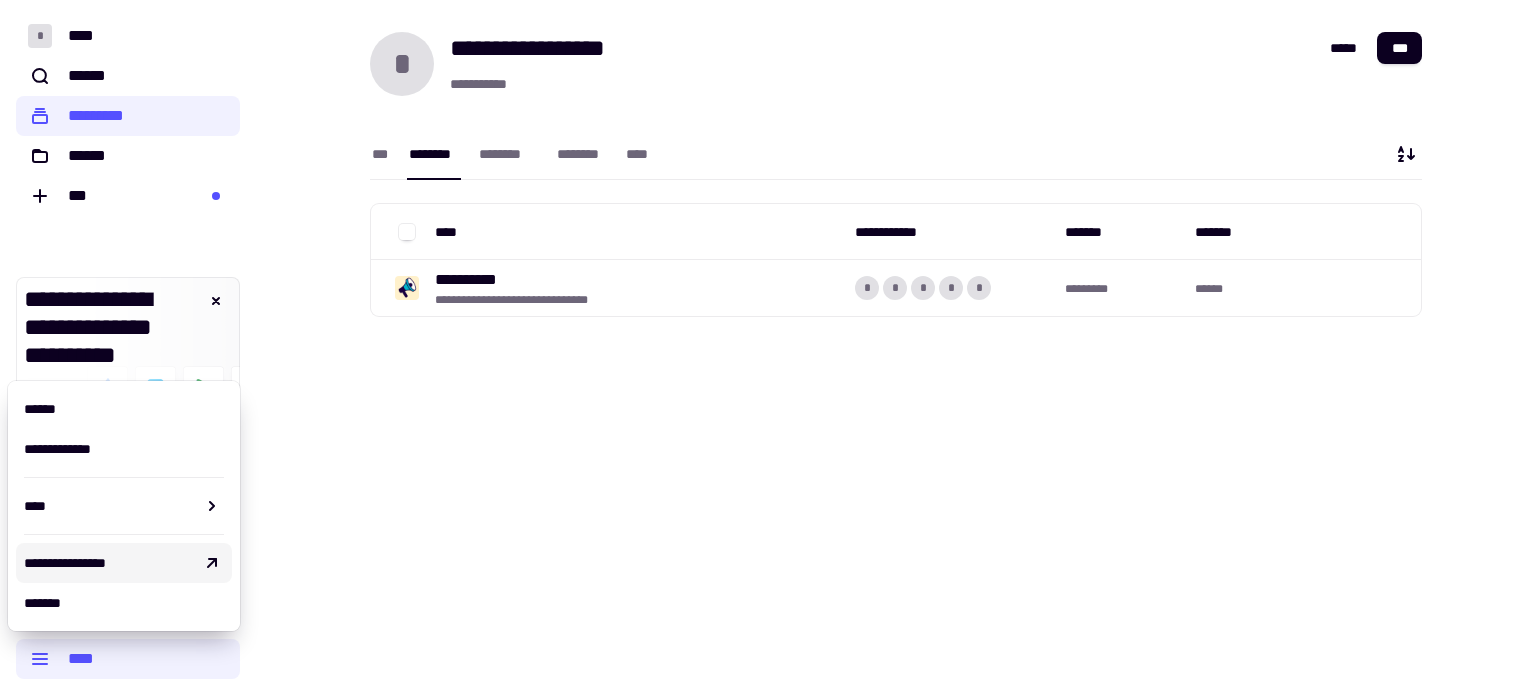 click on "**********" at bounding box center [65, 563] 